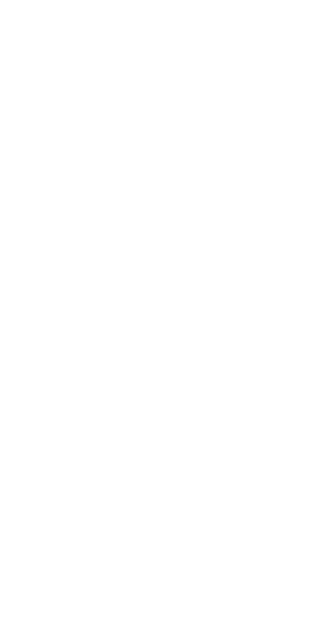 scroll, scrollTop: 0, scrollLeft: 0, axis: both 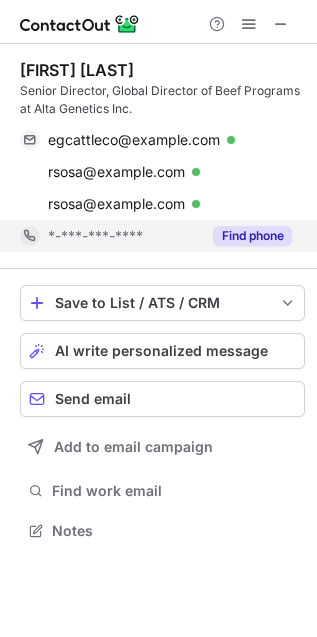 click on "Find phone" at bounding box center (252, 236) 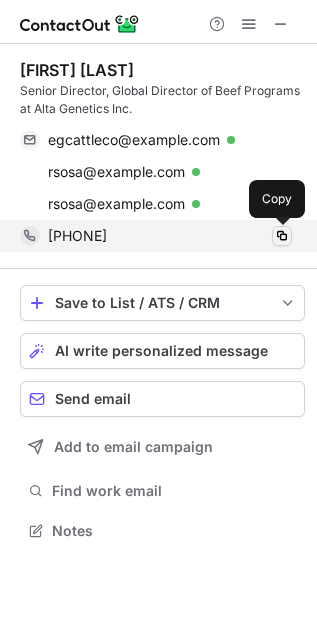 click at bounding box center (282, 236) 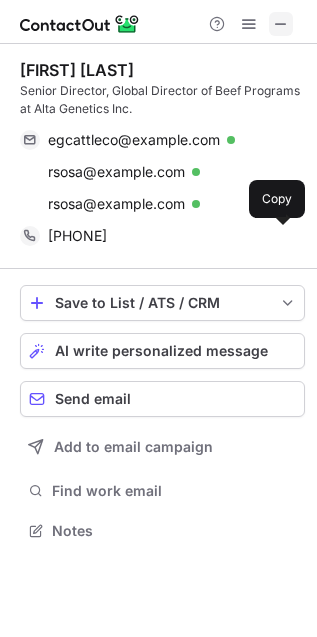 click at bounding box center (281, 24) 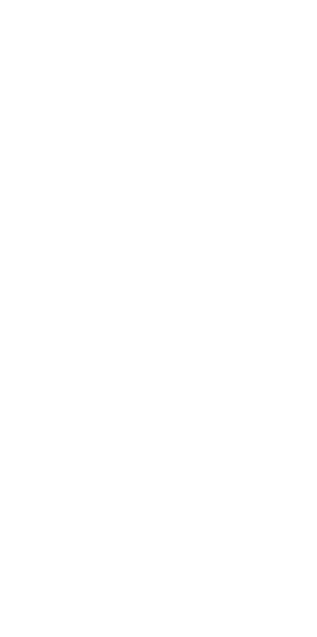scroll, scrollTop: 0, scrollLeft: 0, axis: both 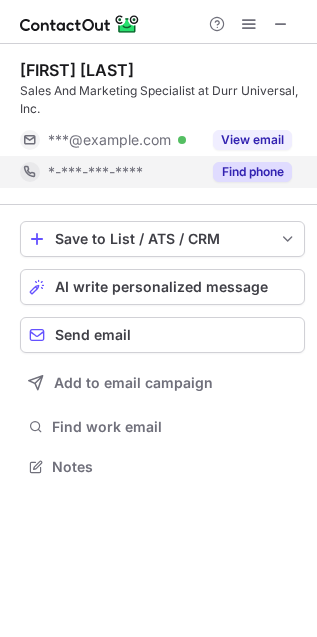 click on "Find phone" at bounding box center [252, 172] 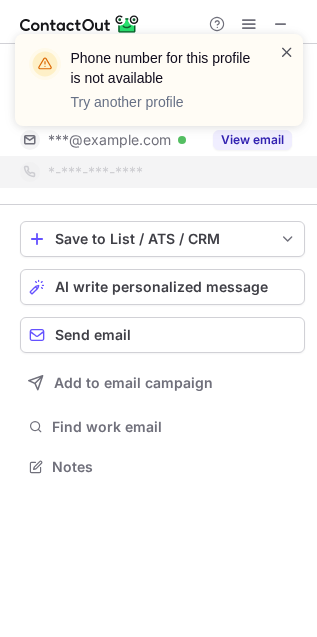 click at bounding box center (287, 52) 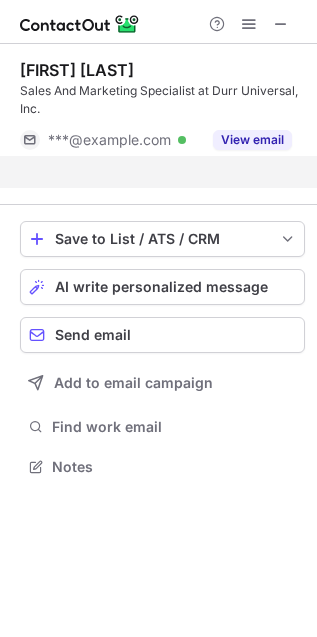 scroll, scrollTop: 421, scrollLeft: 317, axis: both 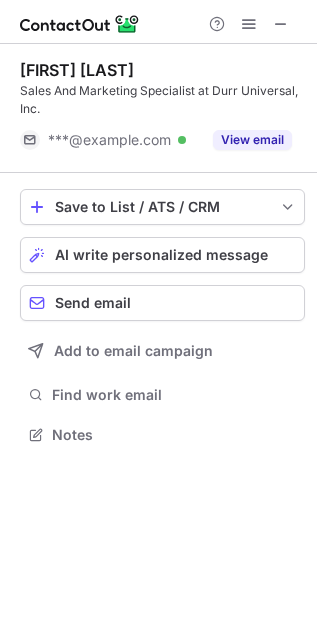 click on "Phone number for this profile is not available Try another profile" at bounding box center (159, 34) 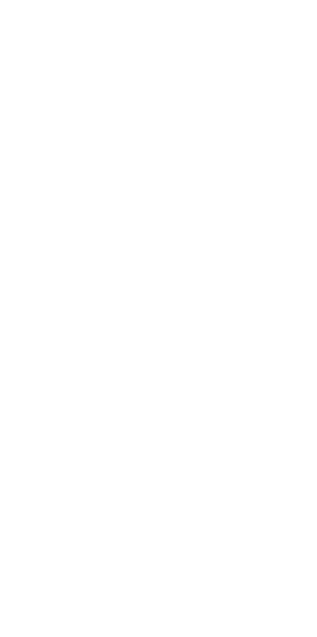 scroll, scrollTop: 0, scrollLeft: 0, axis: both 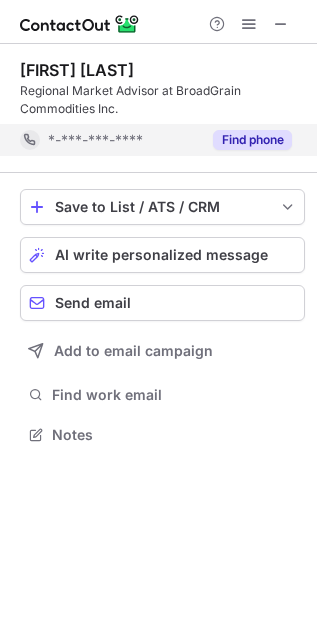 click on "Find phone" at bounding box center (252, 140) 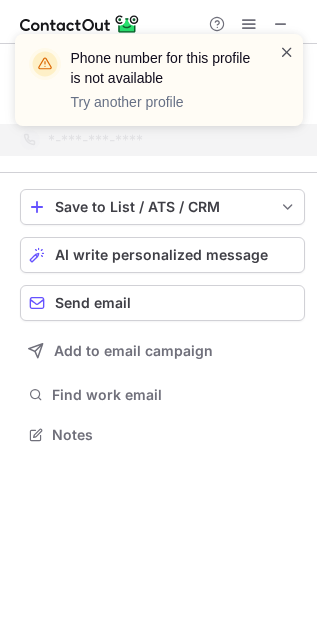 click at bounding box center [287, 52] 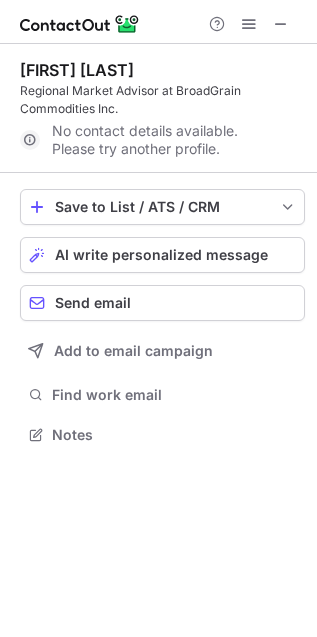 click on "Phone number for this profile is not available Try another profile" at bounding box center [159, 88] 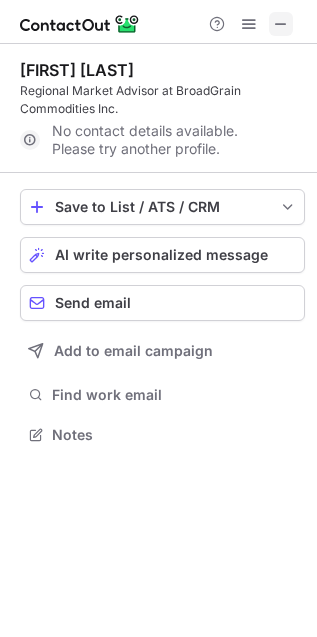 click at bounding box center (281, 24) 